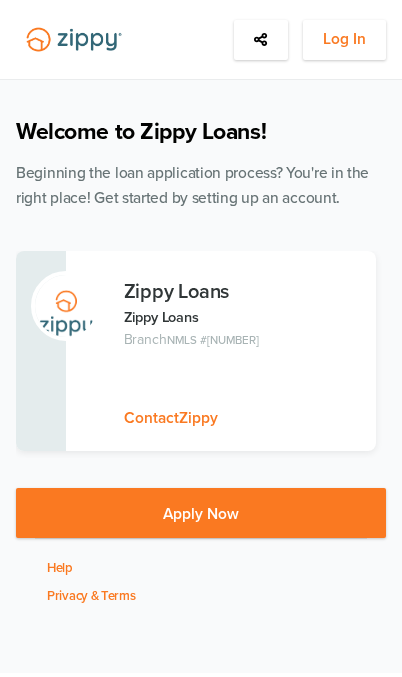 scroll, scrollTop: 0, scrollLeft: 0, axis: both 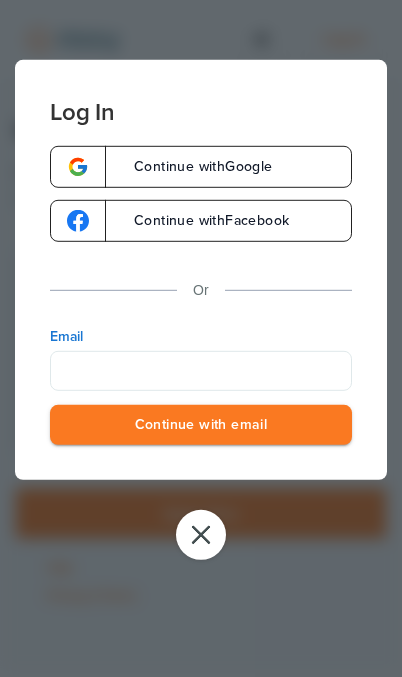 click on "Email" at bounding box center (201, 370) 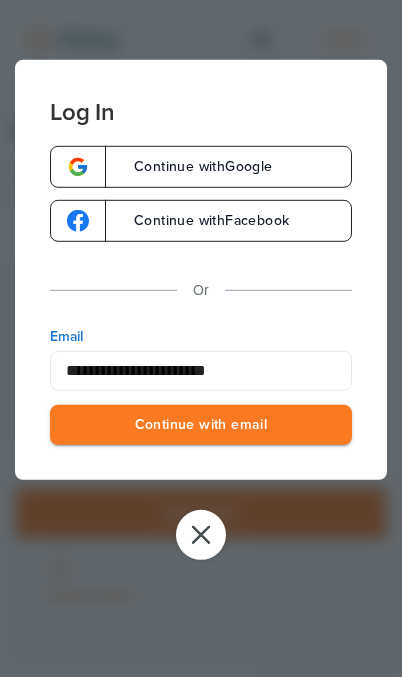 click on "Continue with email" at bounding box center [201, 424] 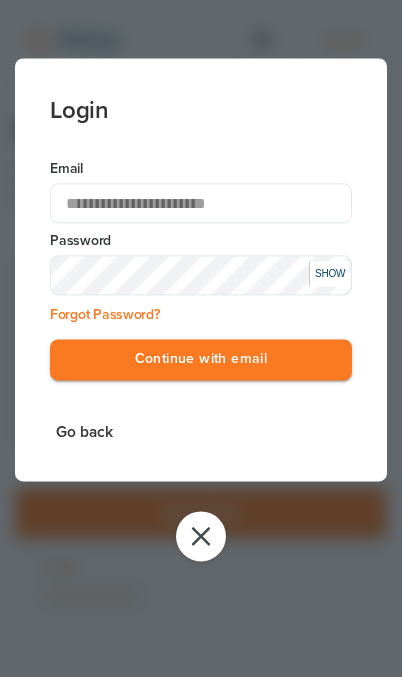 click on "Continue with email" at bounding box center [201, 359] 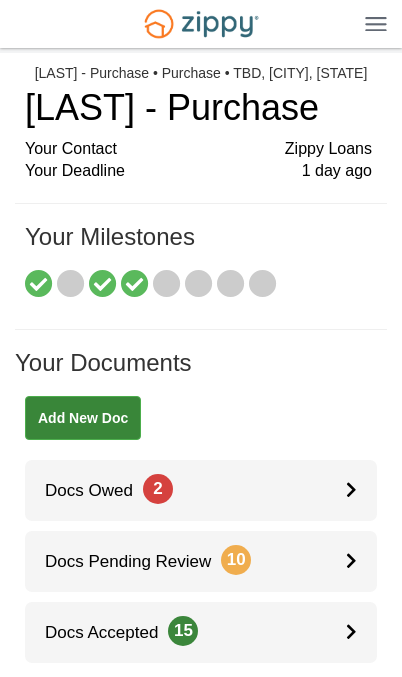 scroll, scrollTop: 2, scrollLeft: 0, axis: vertical 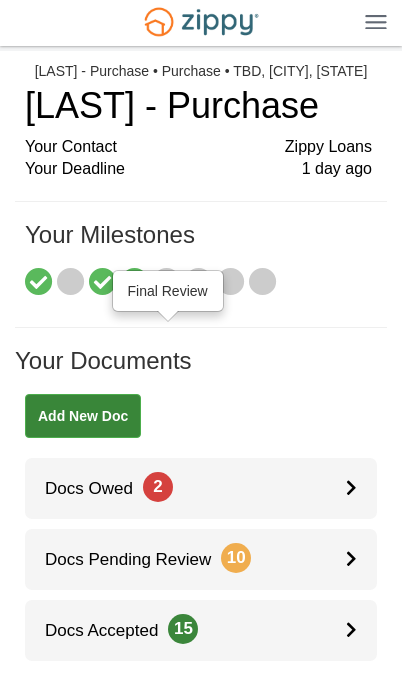 click at bounding box center (167, 283) 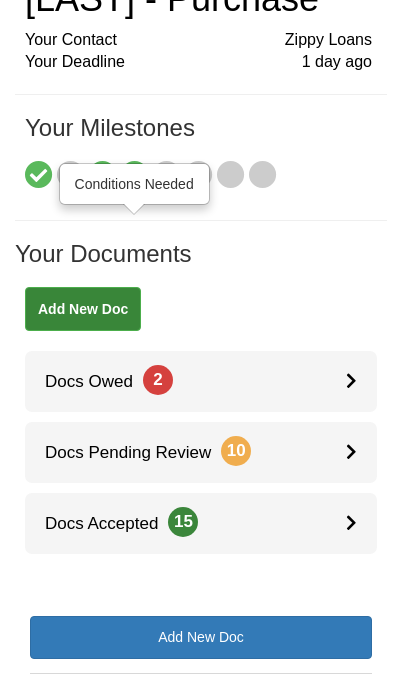scroll, scrollTop: 110, scrollLeft: 0, axis: vertical 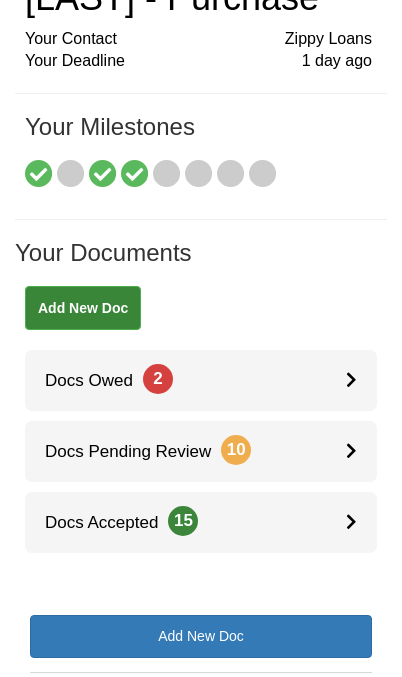 click on "Docs Pending Review 10" at bounding box center (201, 451) 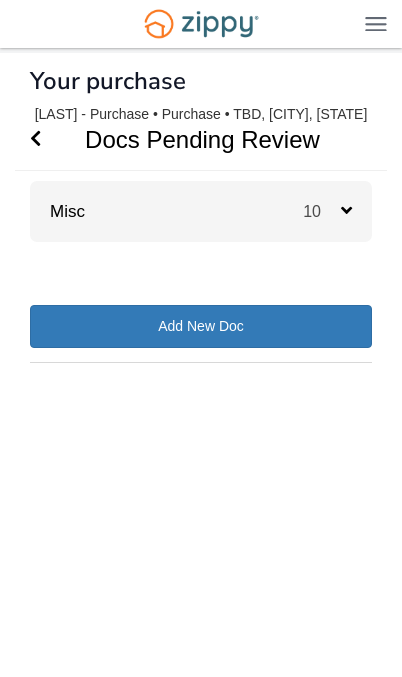 scroll, scrollTop: 0, scrollLeft: 0, axis: both 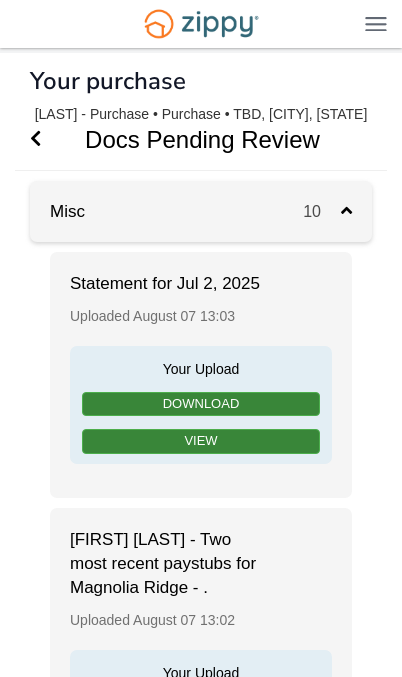 click at bounding box center (35, 138) 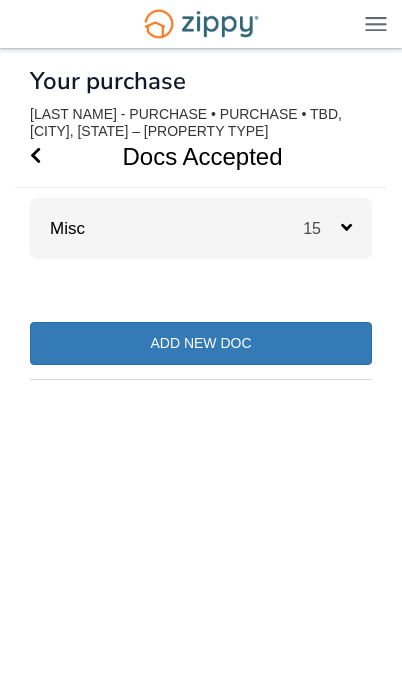 scroll, scrollTop: 0, scrollLeft: 0, axis: both 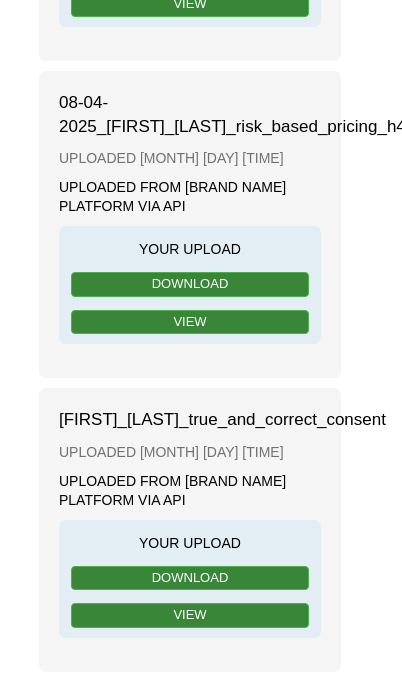click on "View" at bounding box center (190, 322) 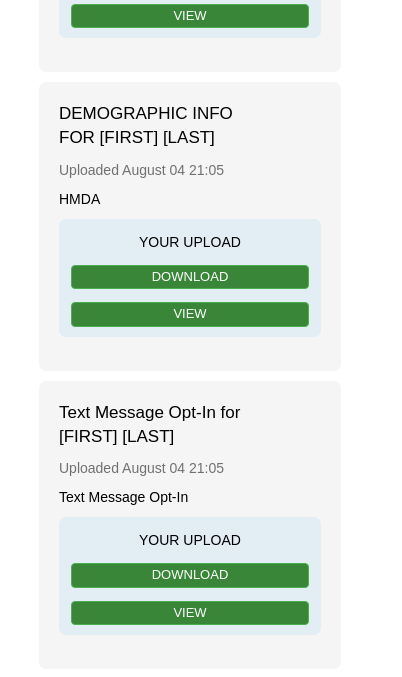 scroll, scrollTop: 3983, scrollLeft: 11, axis: both 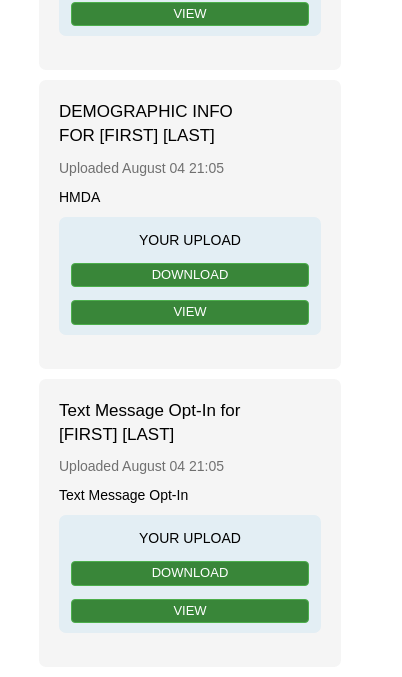 click at bounding box center (80, 808) 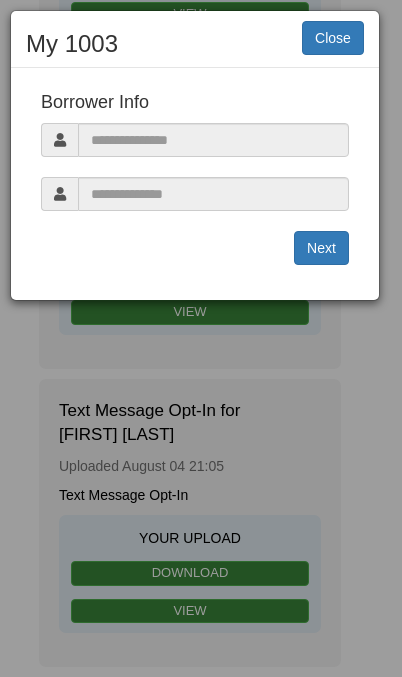 click on "Next" at bounding box center (321, 248) 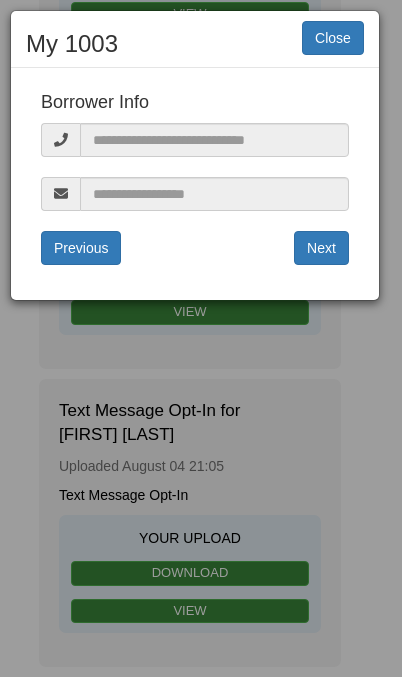 click on "Next" at bounding box center [321, 248] 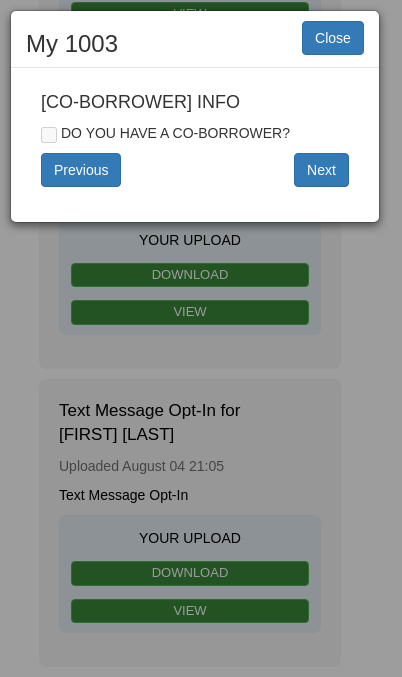click on "Close" at bounding box center [333, 38] 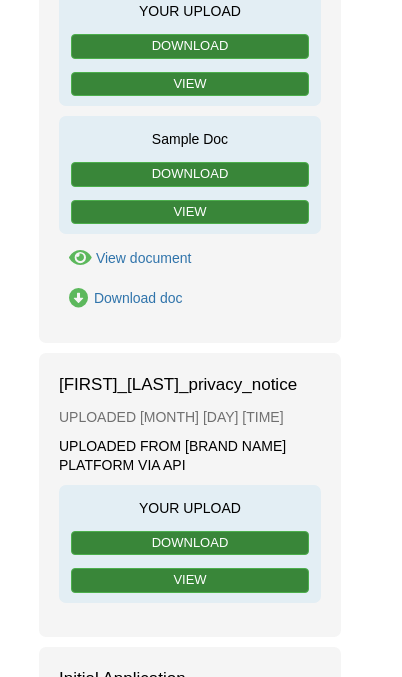 scroll, scrollTop: 0, scrollLeft: 11, axis: horizontal 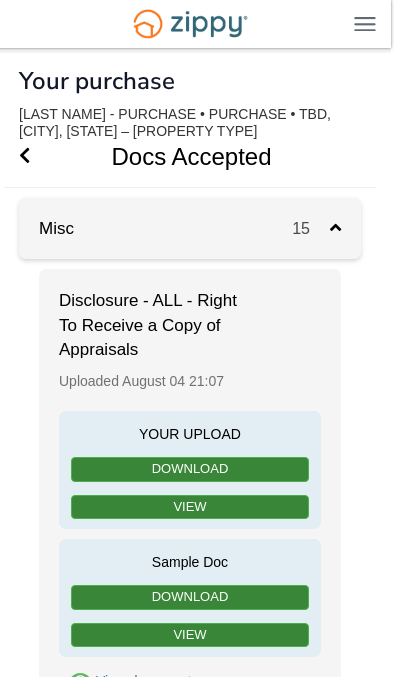 click at bounding box center (365, 23) 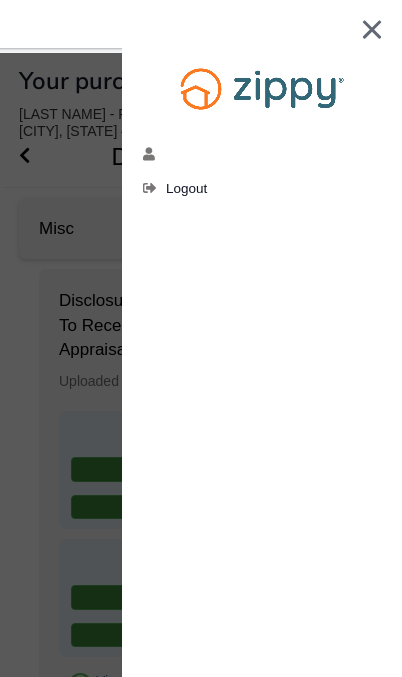 click at bounding box center [372, 29] 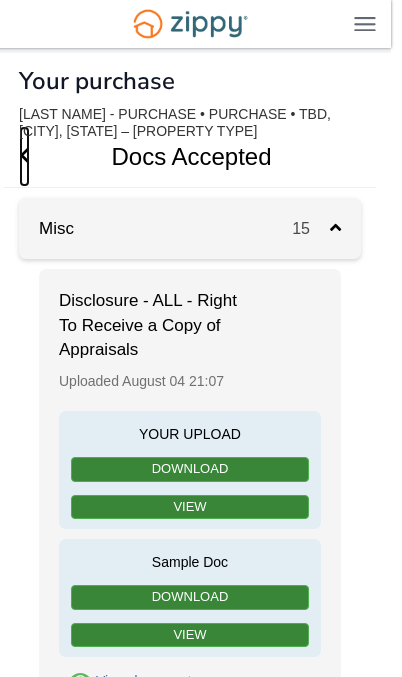click at bounding box center [24, 155] 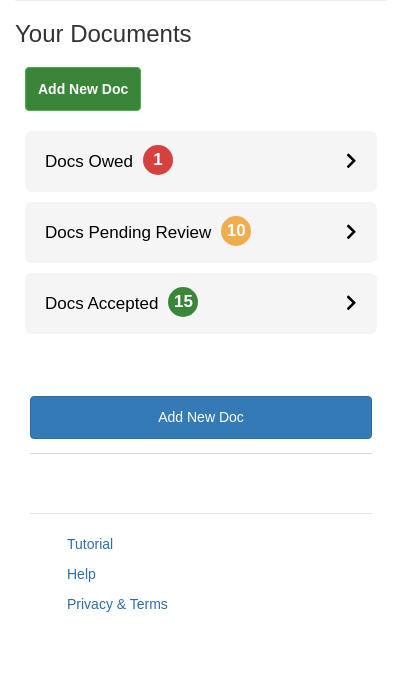 scroll, scrollTop: 305, scrollLeft: 0, axis: vertical 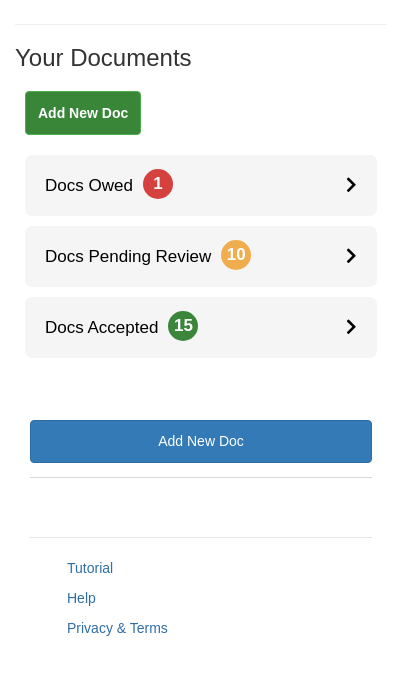 click at bounding box center (351, 255) 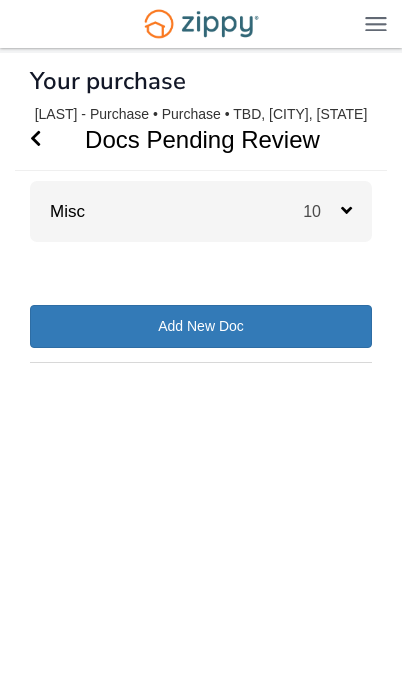 scroll, scrollTop: 0, scrollLeft: 0, axis: both 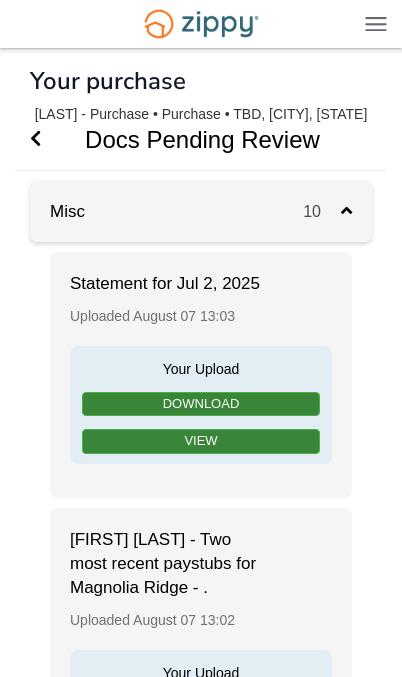 click on "10" at bounding box center (337, 211) 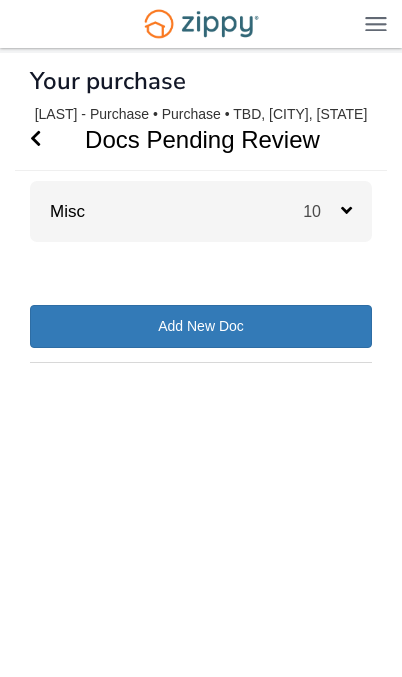 click at bounding box center (35, 139) 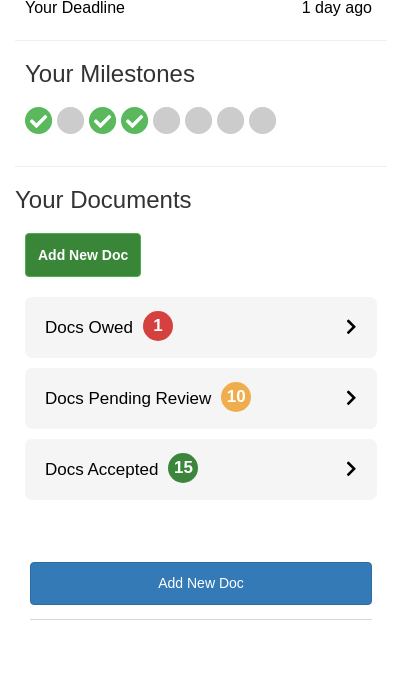 scroll, scrollTop: 169, scrollLeft: 0, axis: vertical 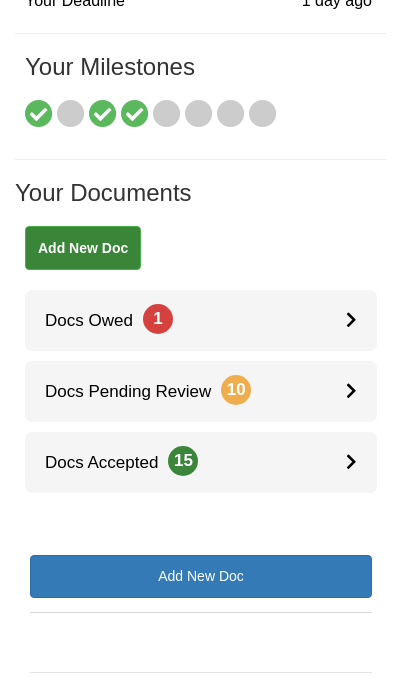click on "Docs Owed 1" at bounding box center [201, 321] 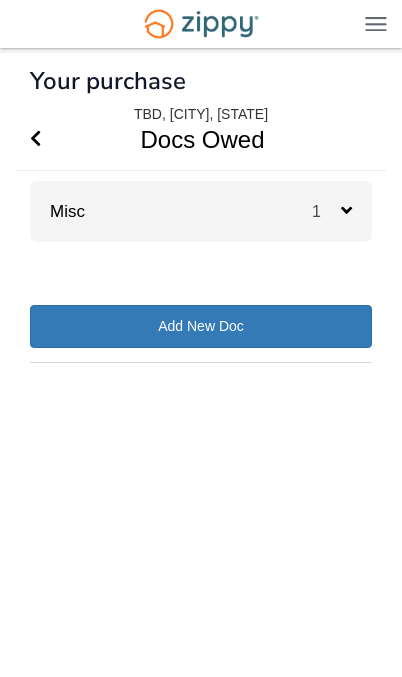 scroll, scrollTop: 0, scrollLeft: 0, axis: both 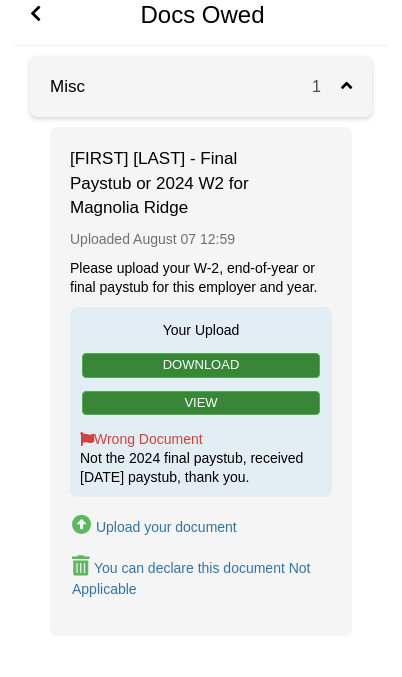 click on "Upload your document" at bounding box center [166, 527] 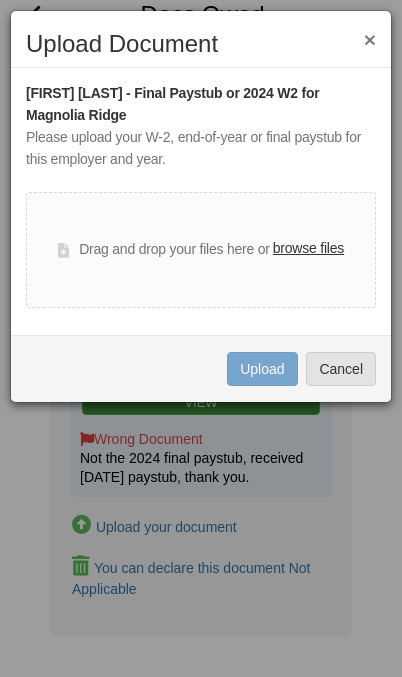 click on "browse files" at bounding box center (308, 249) 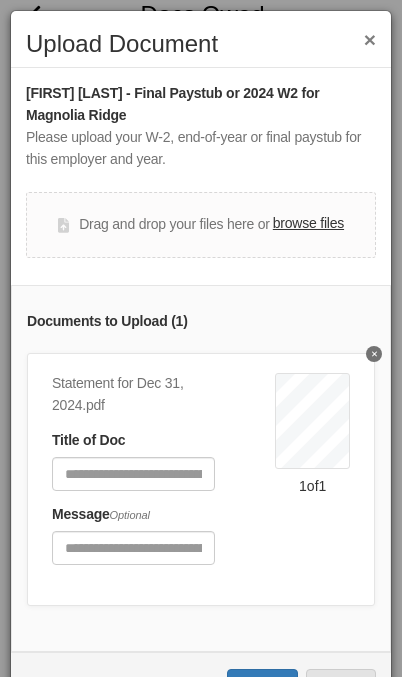 click on "Upload" at bounding box center [262, 686] 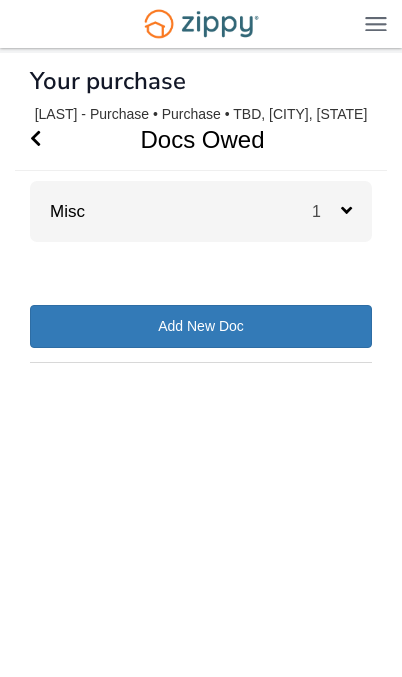 click at bounding box center (346, 210) 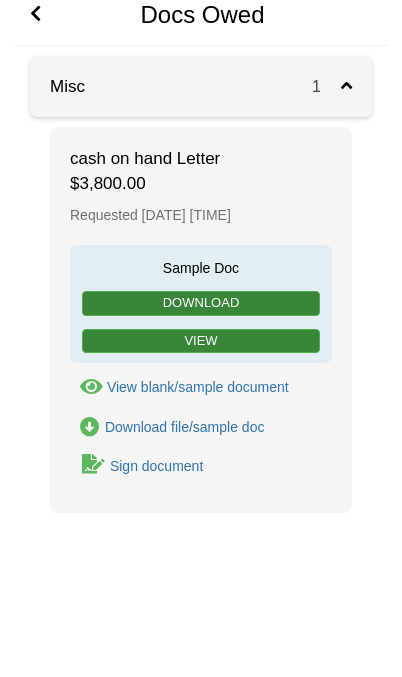 scroll, scrollTop: 125, scrollLeft: 0, axis: vertical 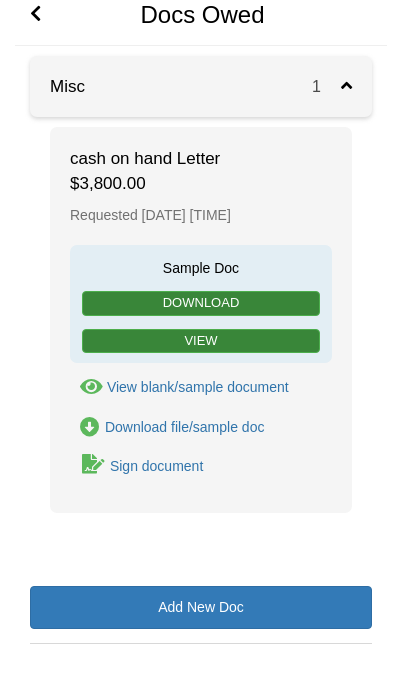 click on "View" at bounding box center (201, 341) 